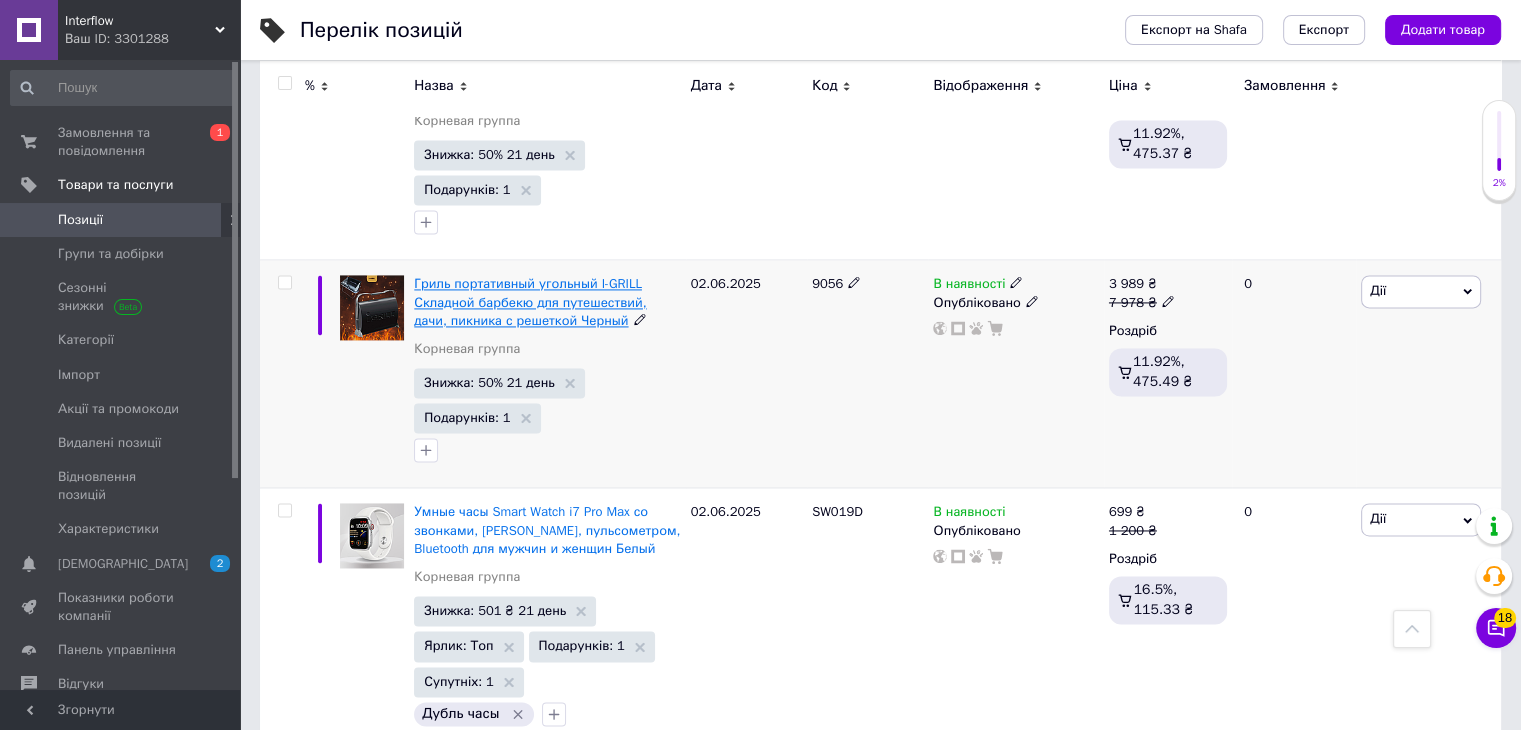 scroll, scrollTop: 3000, scrollLeft: 0, axis: vertical 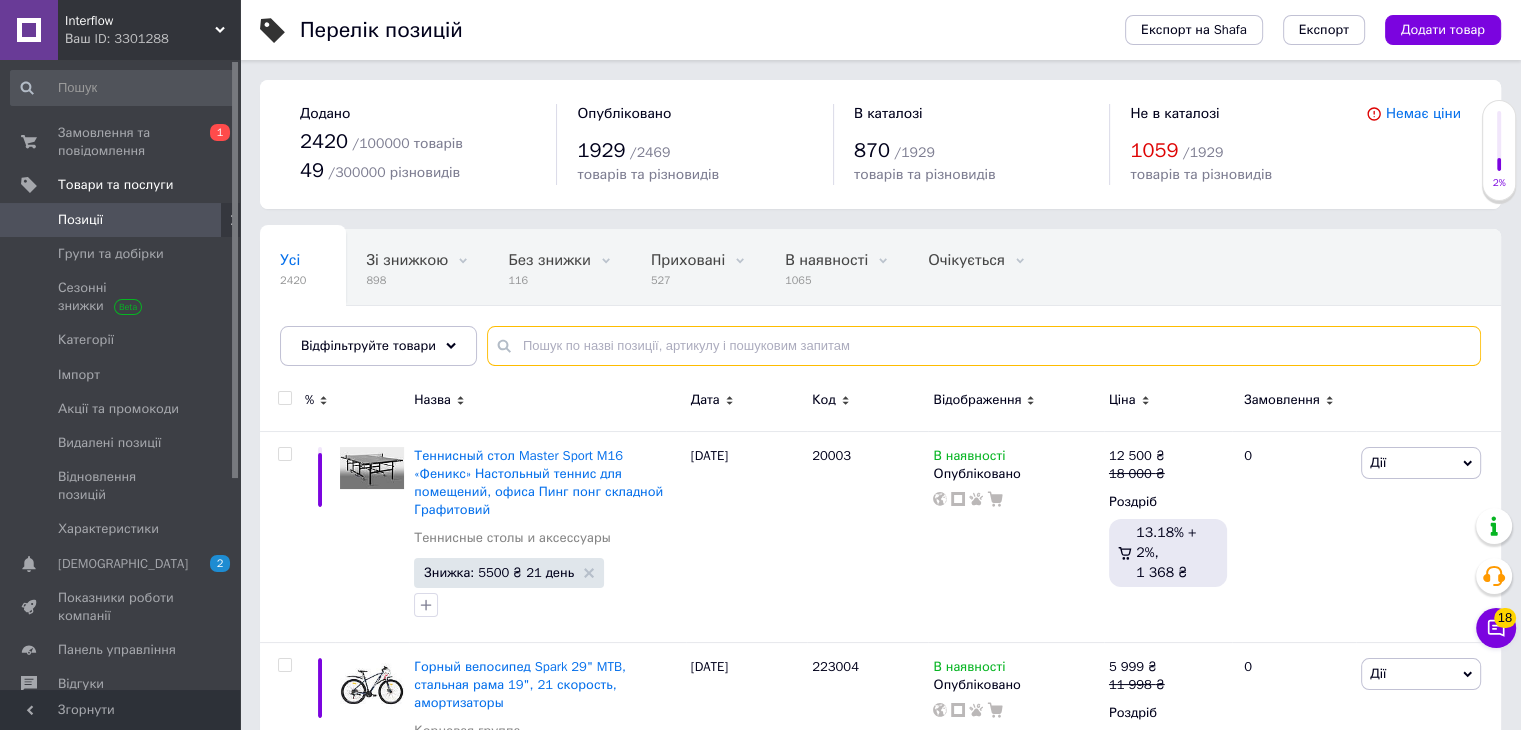 click at bounding box center (984, 346) 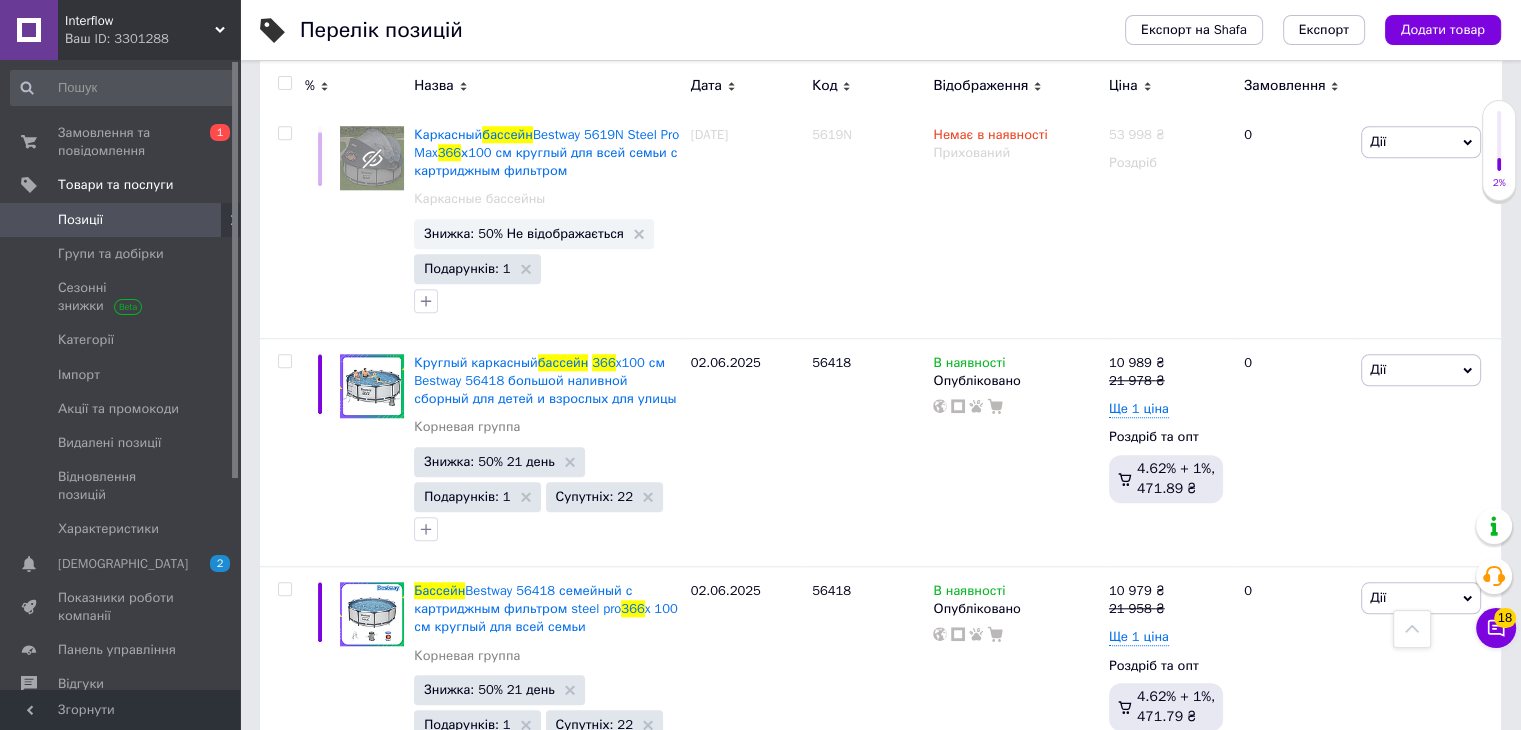 scroll, scrollTop: 1900, scrollLeft: 0, axis: vertical 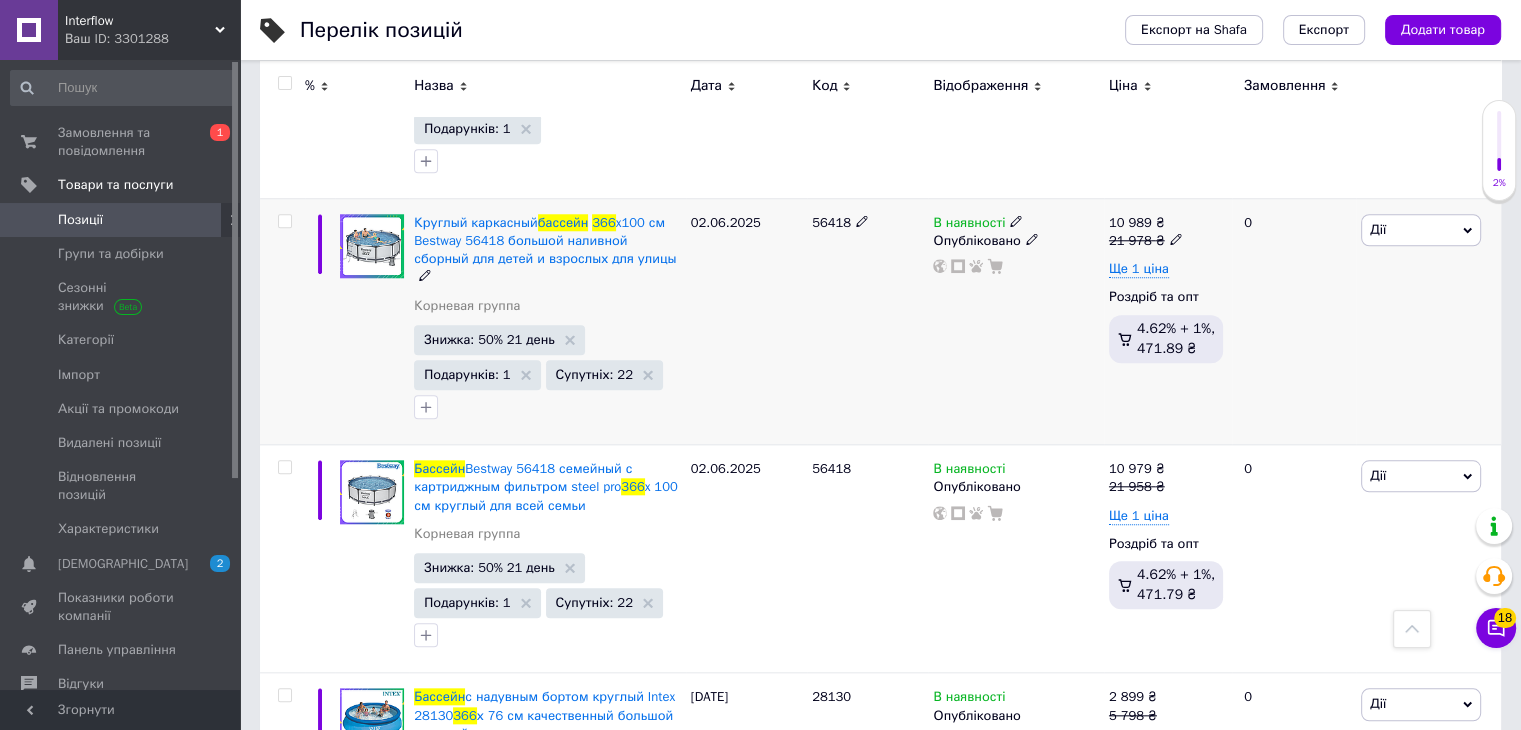click on "56418" at bounding box center (831, 222) 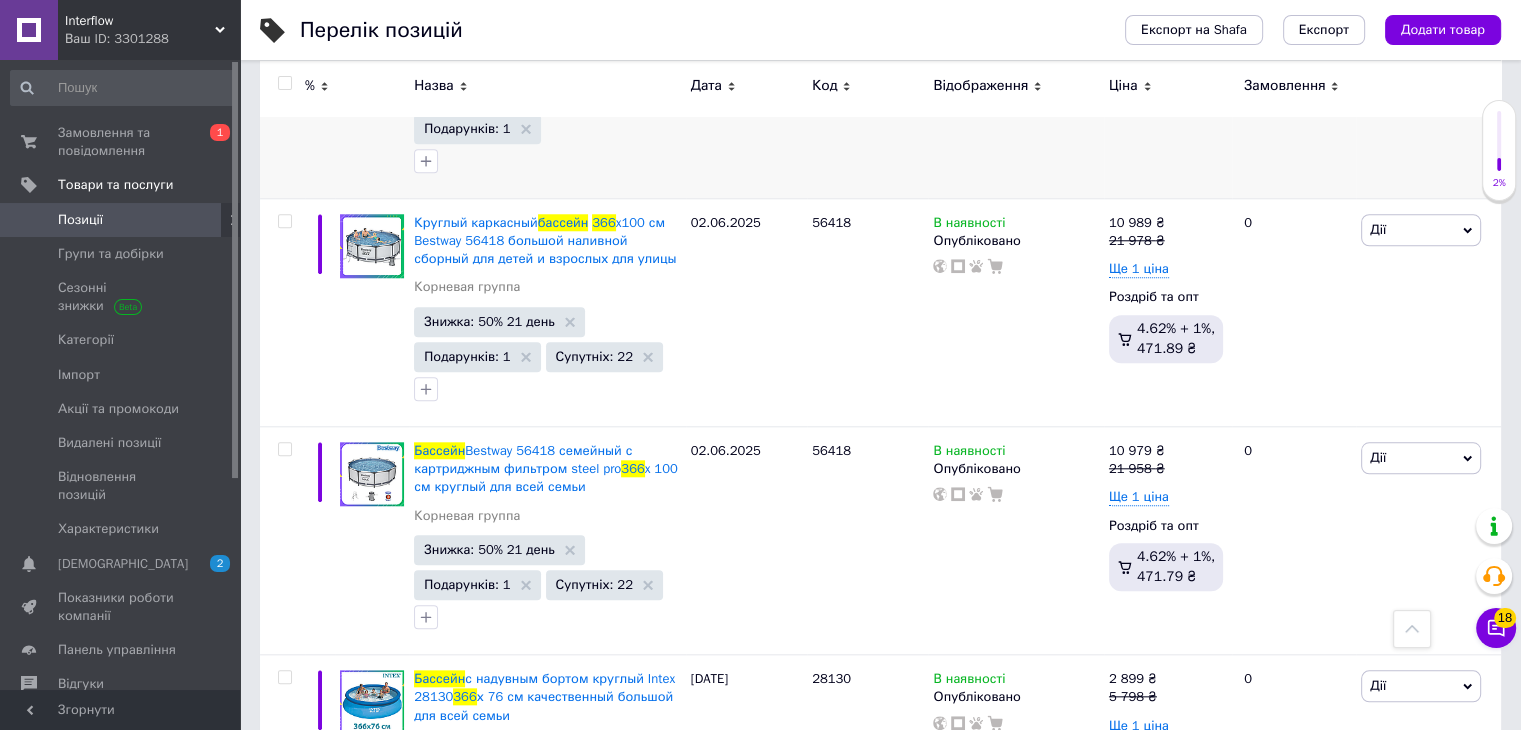 copy on "56418" 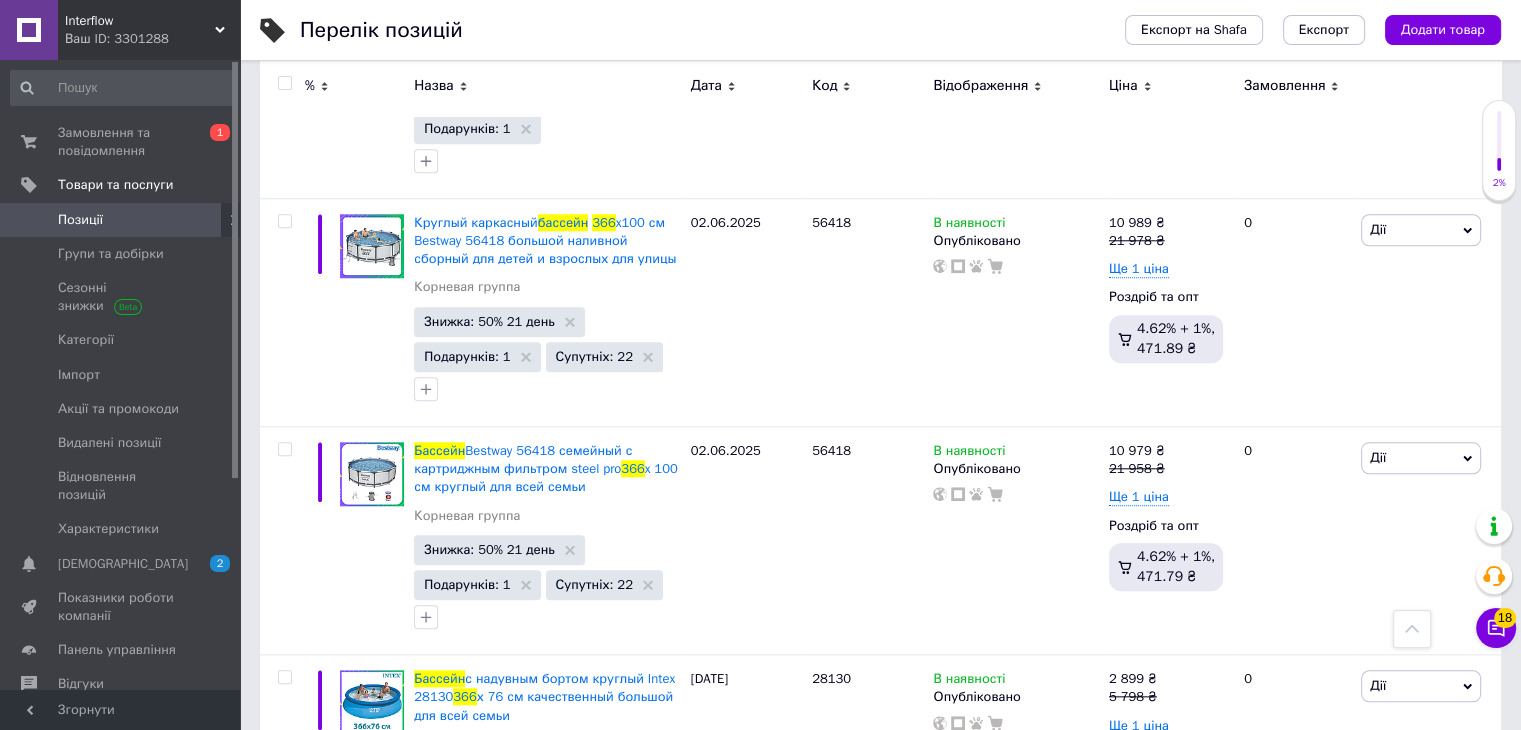 click on "Ваш ID: 3301288" at bounding box center (152, 39) 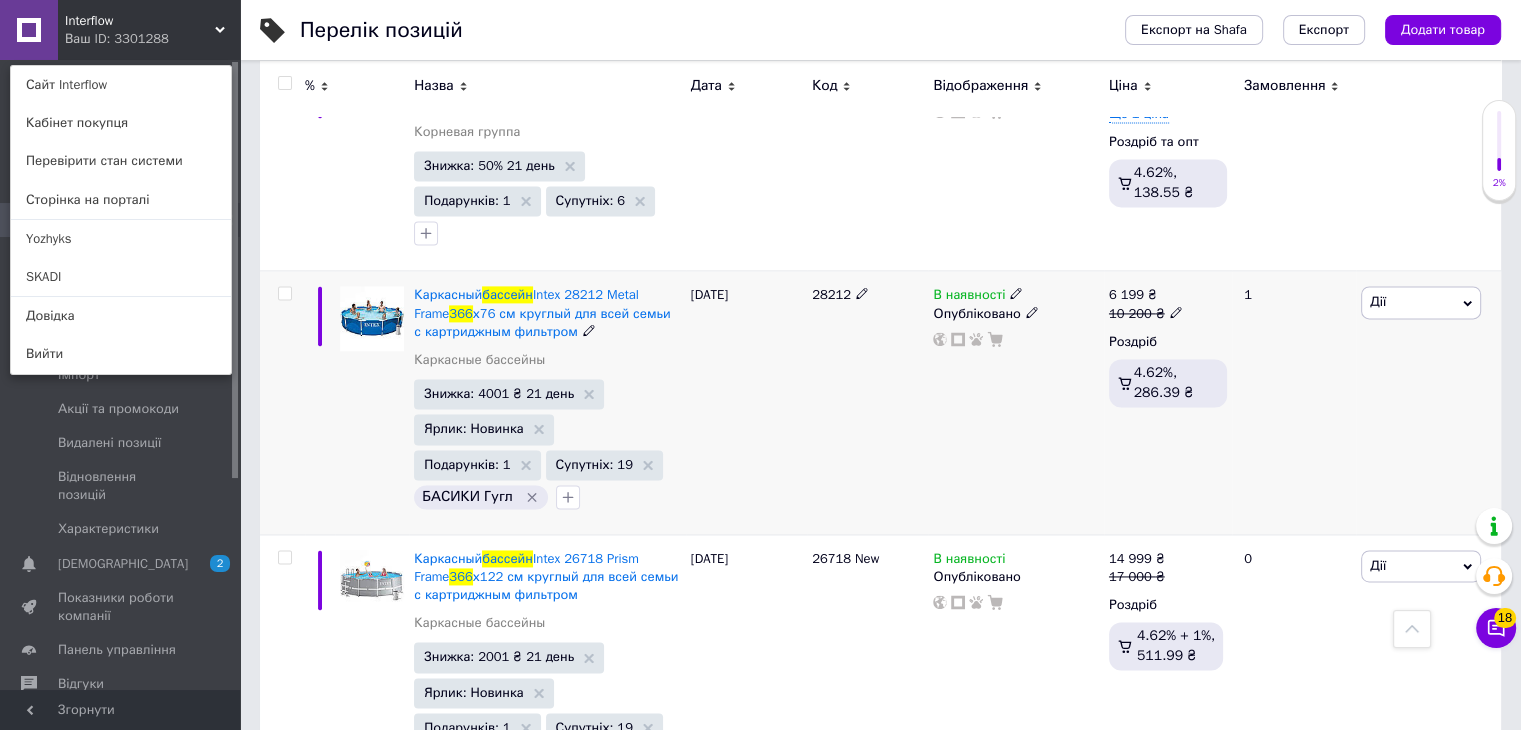 scroll, scrollTop: 3000, scrollLeft: 0, axis: vertical 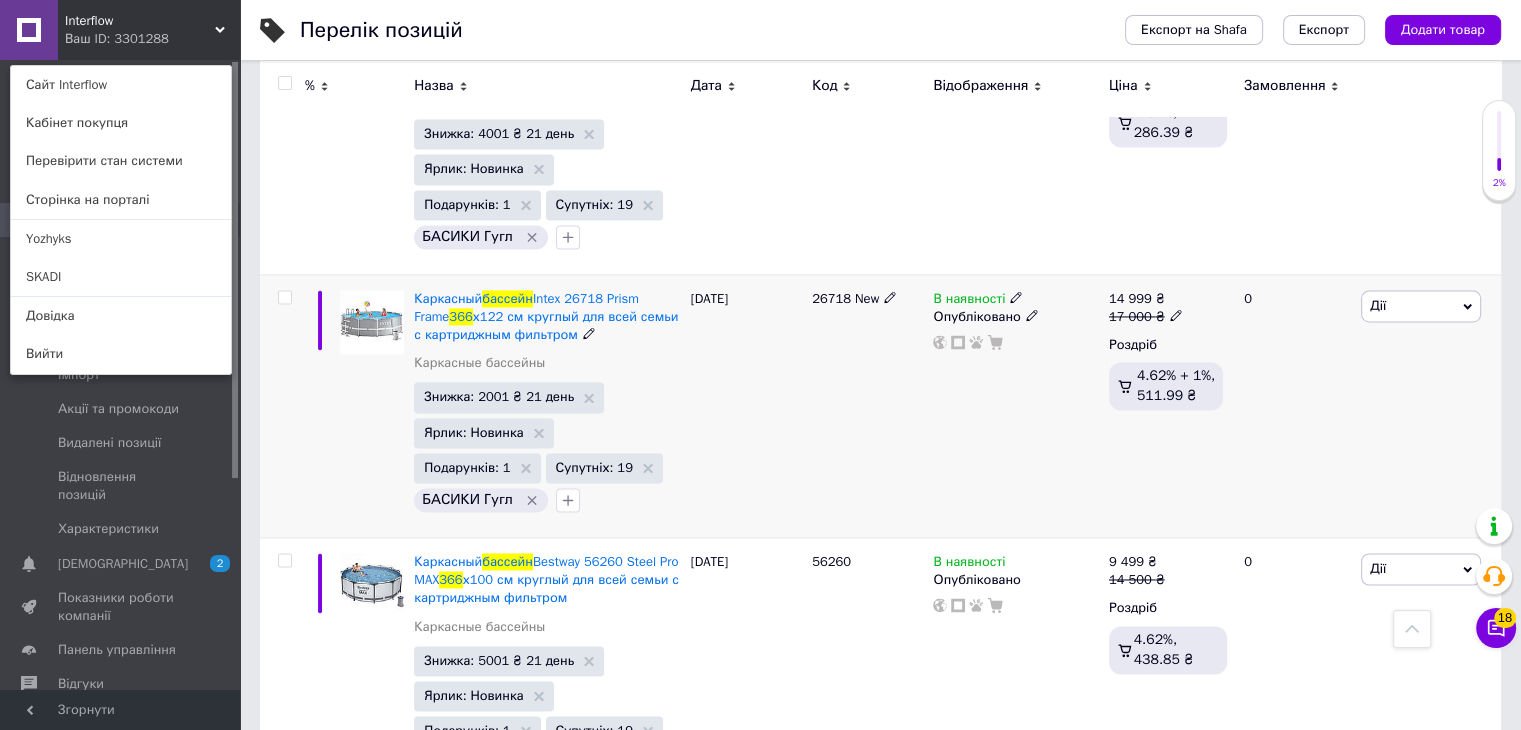 click on "26718 New" at bounding box center [845, 298] 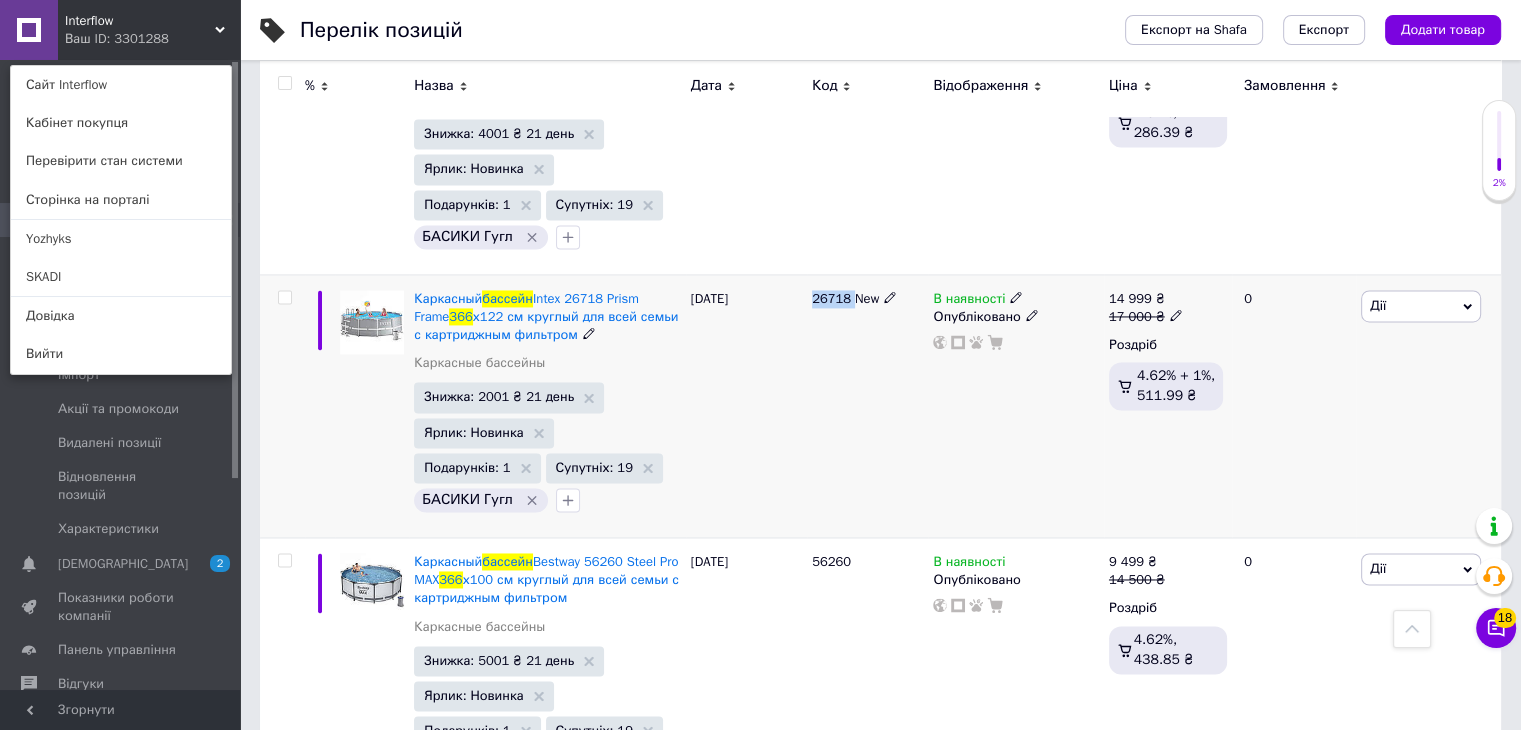 click on "26718 New" at bounding box center (845, 298) 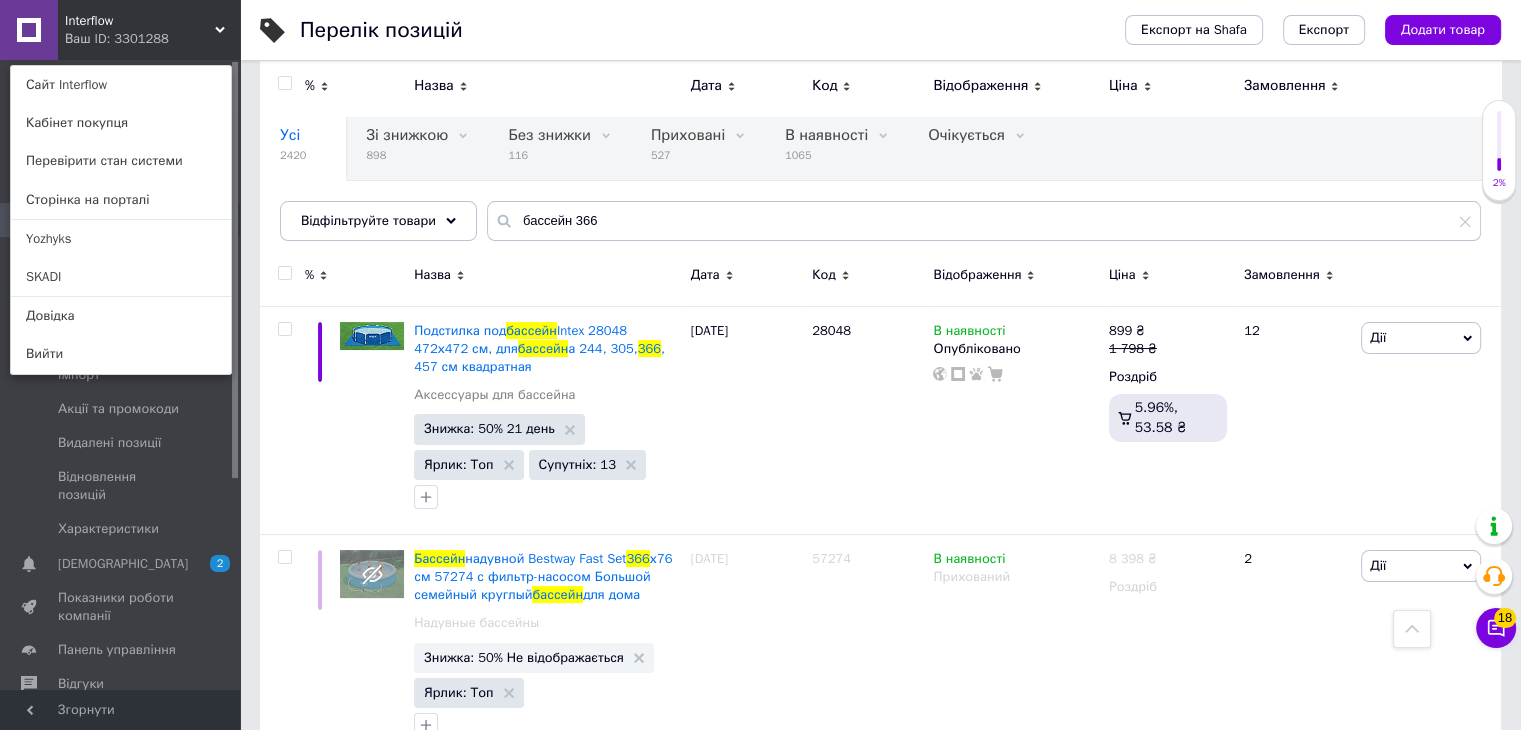 scroll, scrollTop: 0, scrollLeft: 0, axis: both 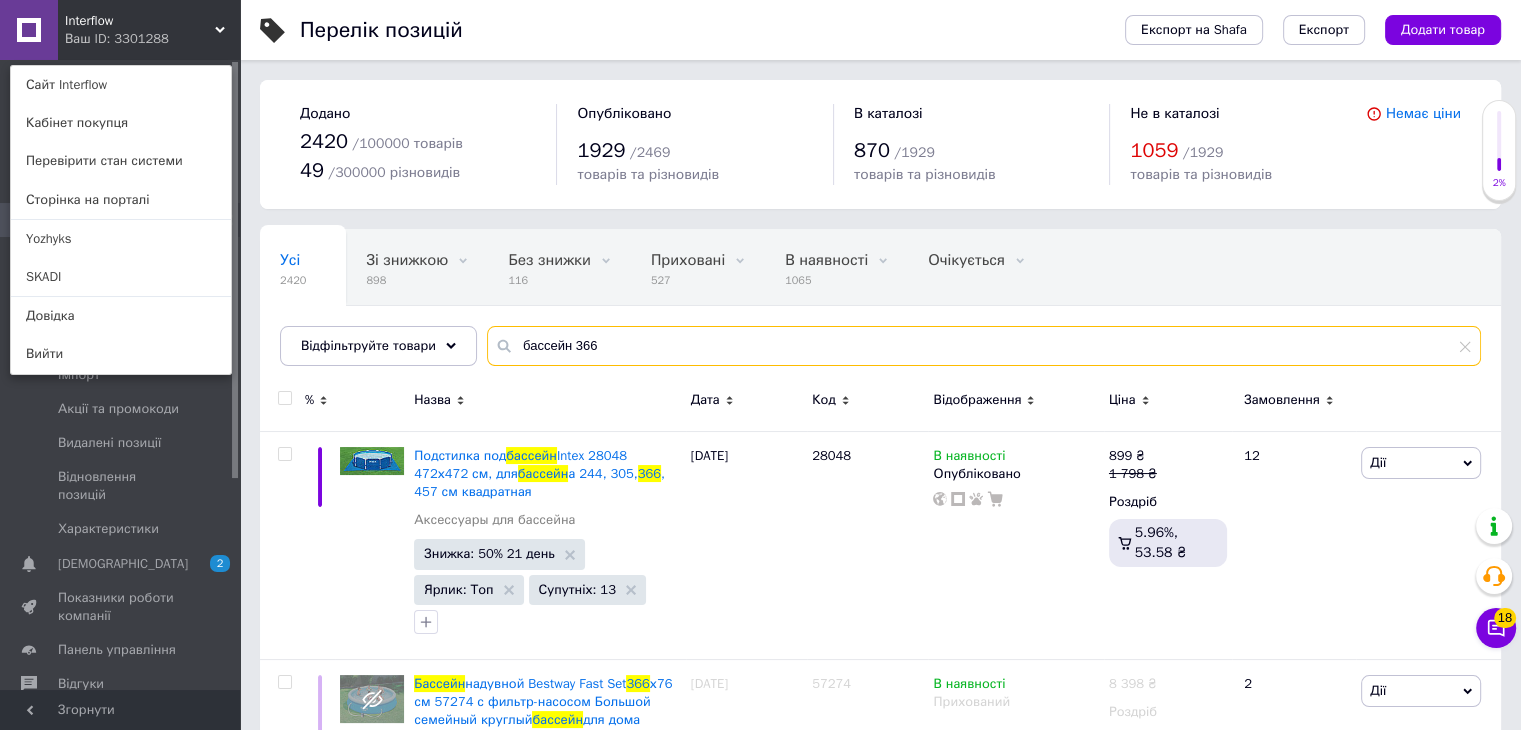 click on "бассейн 366" at bounding box center (984, 346) 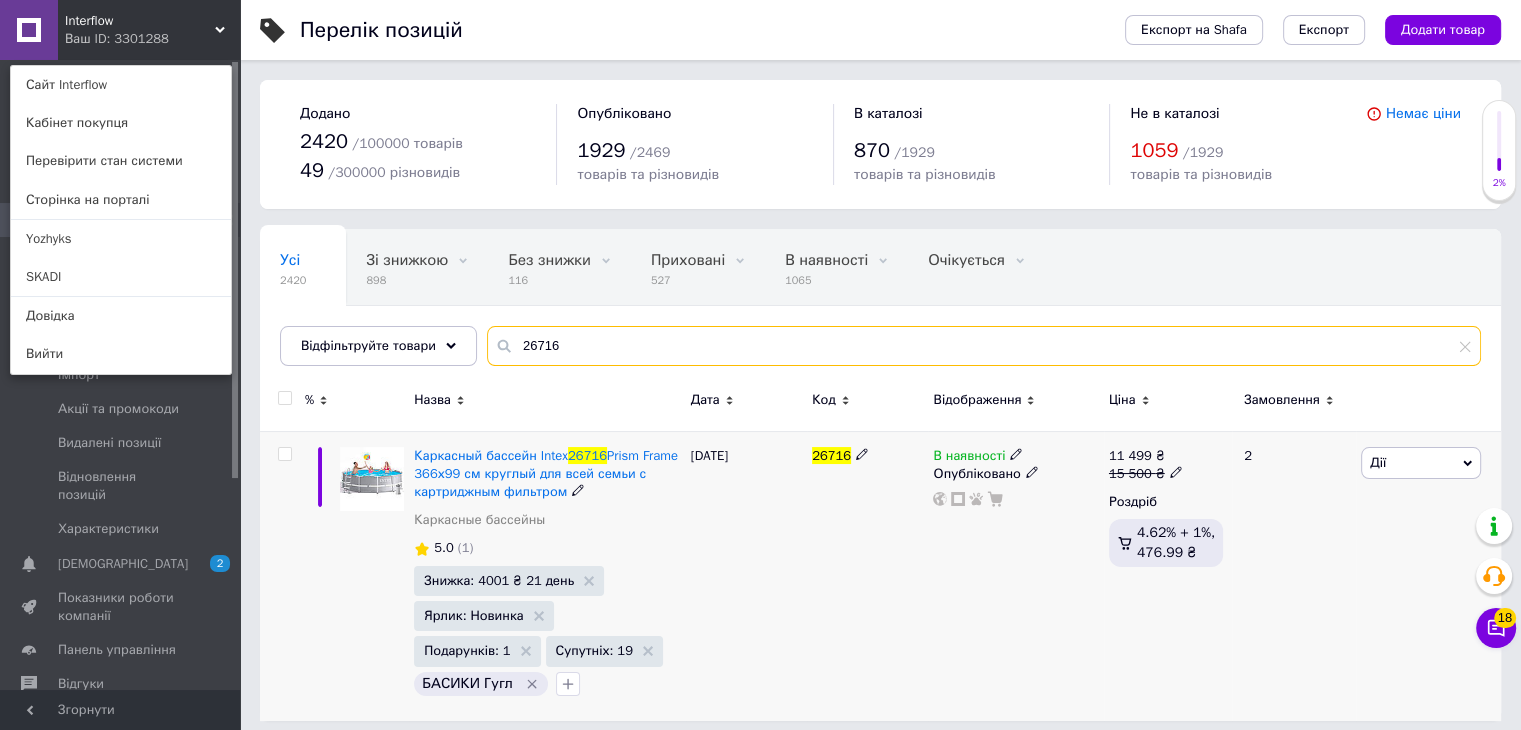 type on "26716" 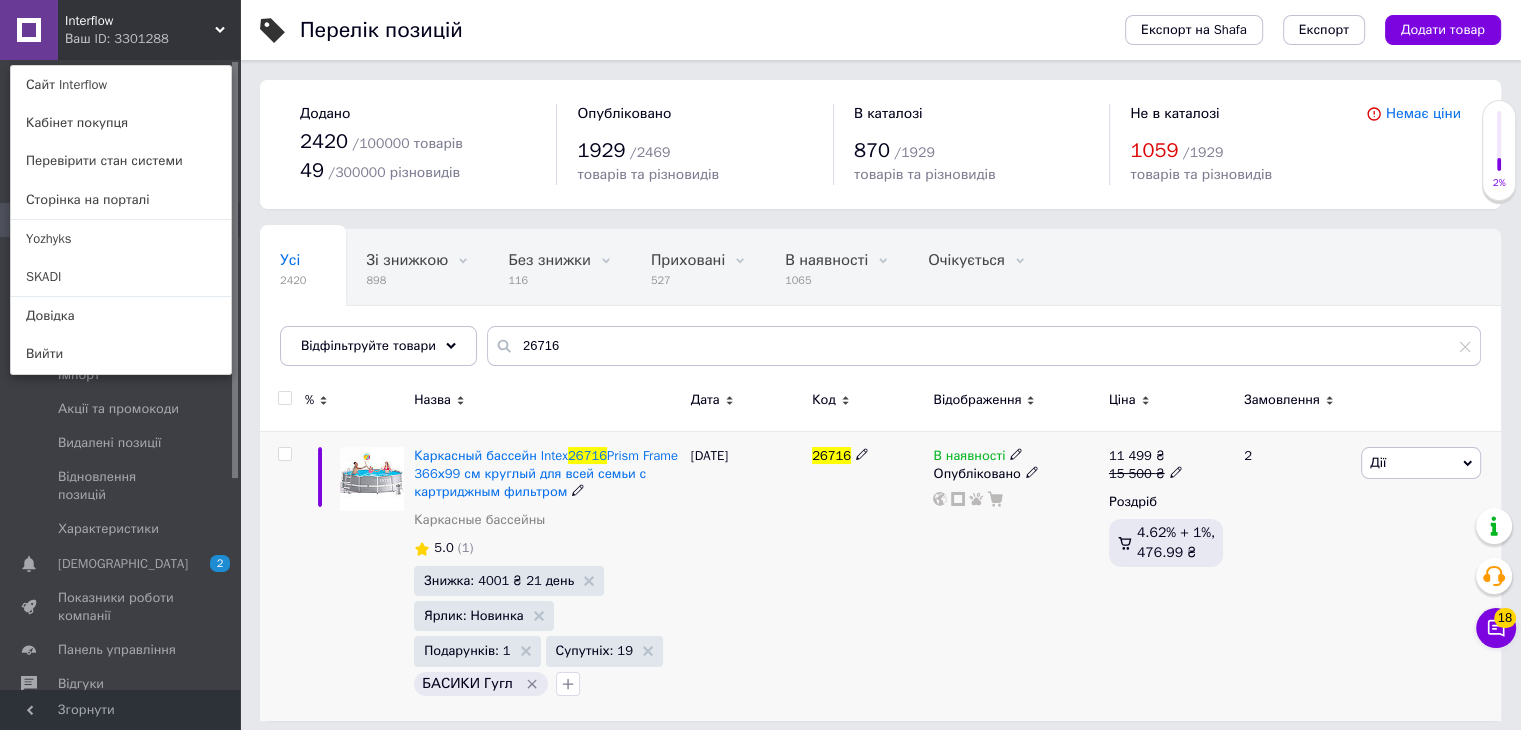 click 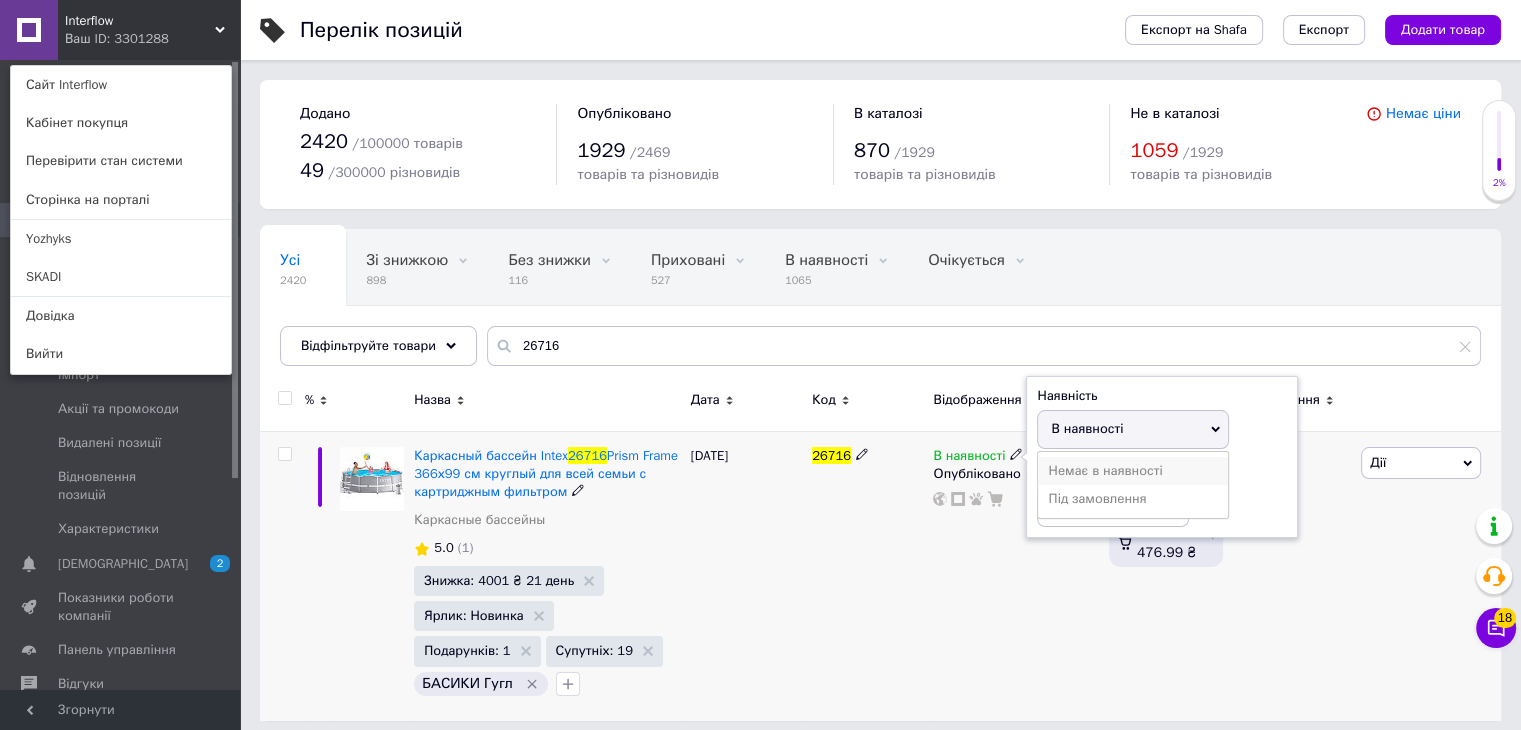 click on "Немає в наявності" at bounding box center (1133, 471) 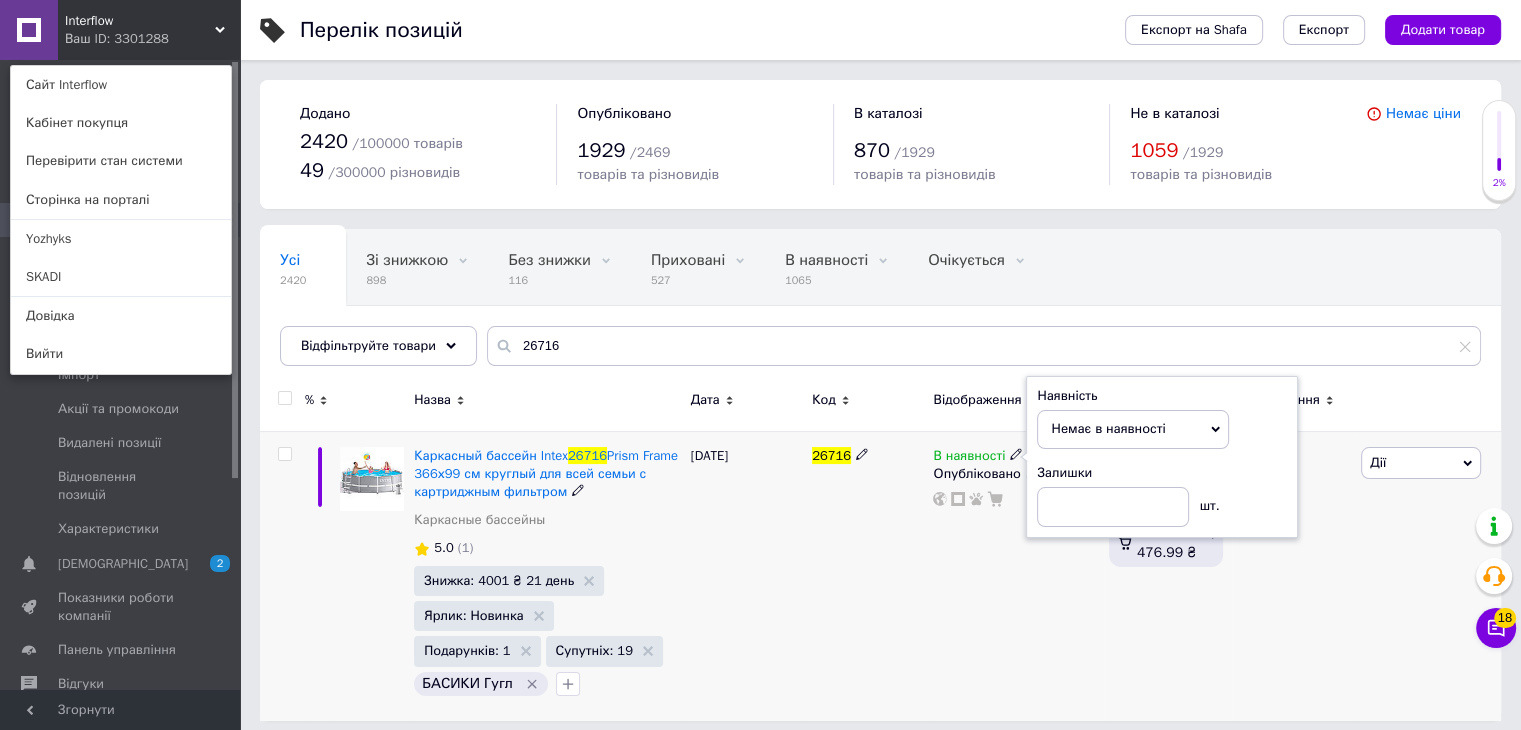 click on "26716" at bounding box center [867, 575] 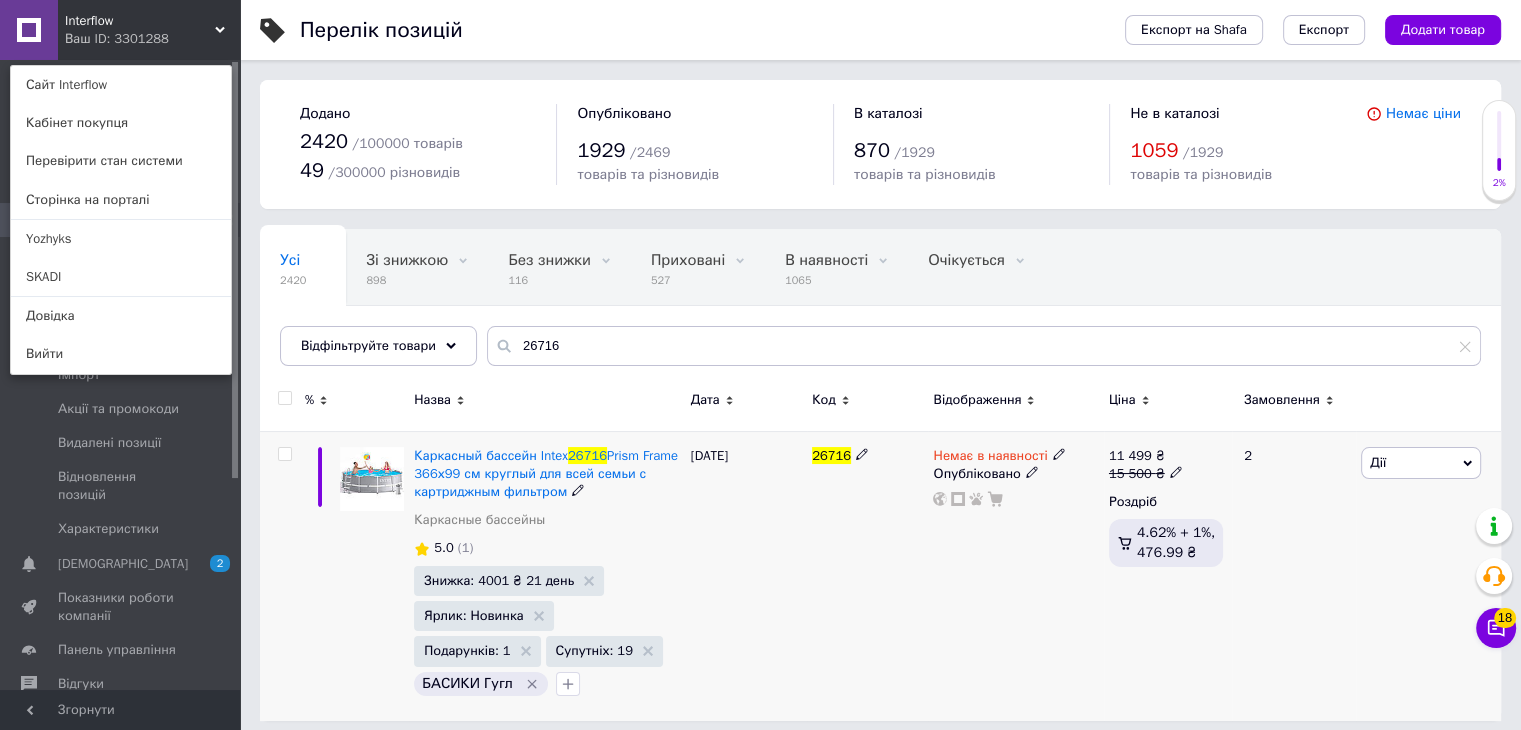 scroll, scrollTop: 10, scrollLeft: 0, axis: vertical 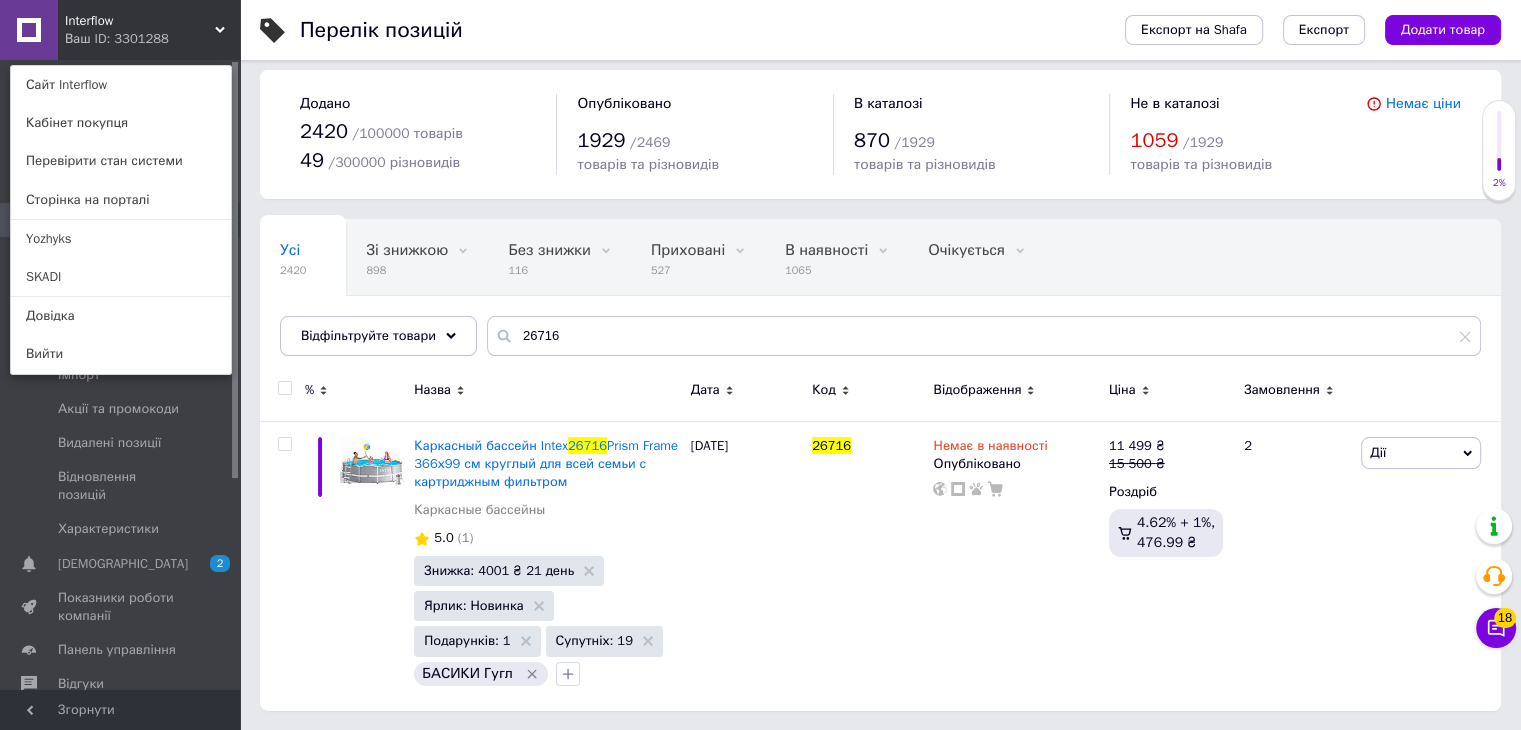click on "Interflow Ваш ID: 3301288 Сайт Interflow Кабінет покупця Перевірити стан системи Сторінка на порталі Yozhyks SKADI Довідка Вийти" at bounding box center (120, 30) 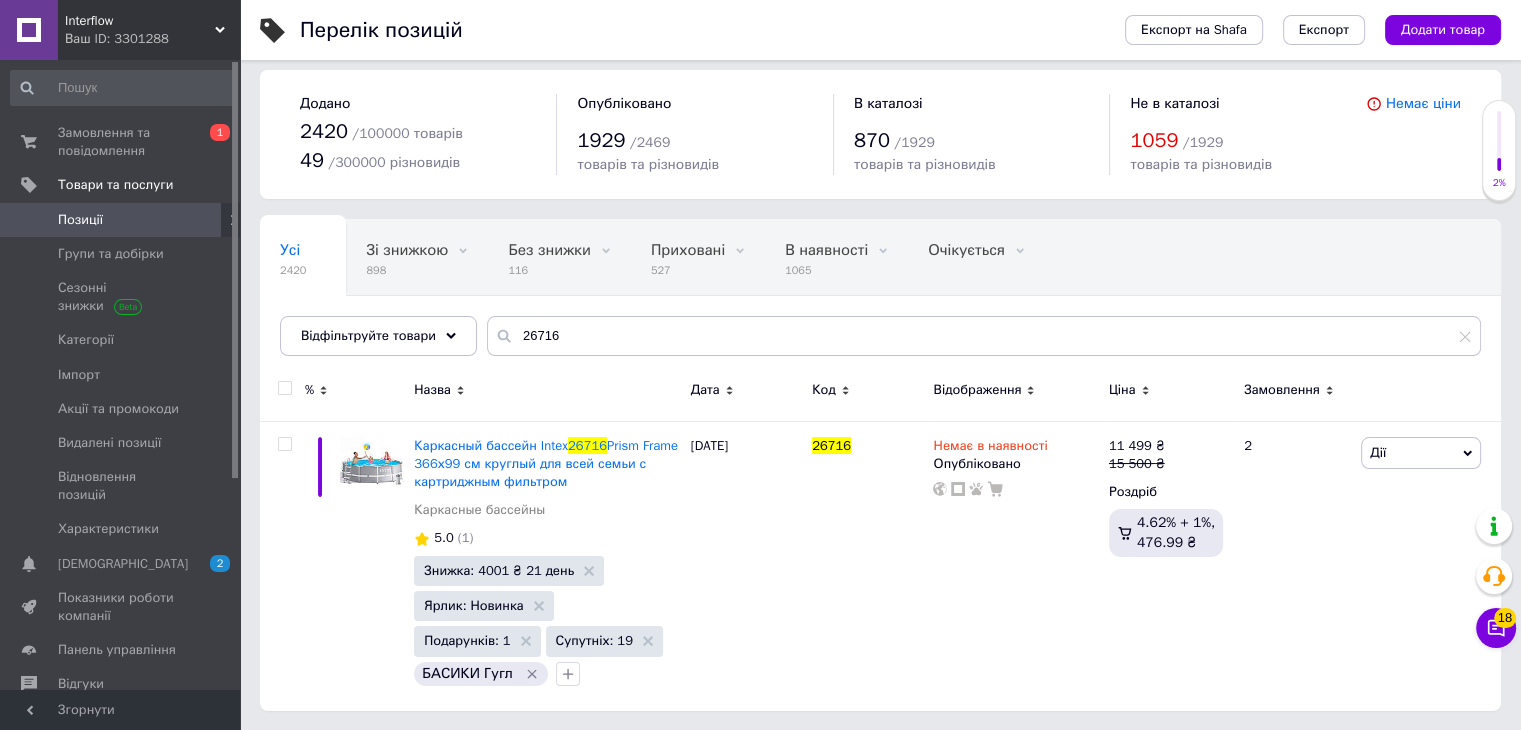 click on "Позиції" at bounding box center (123, 220) 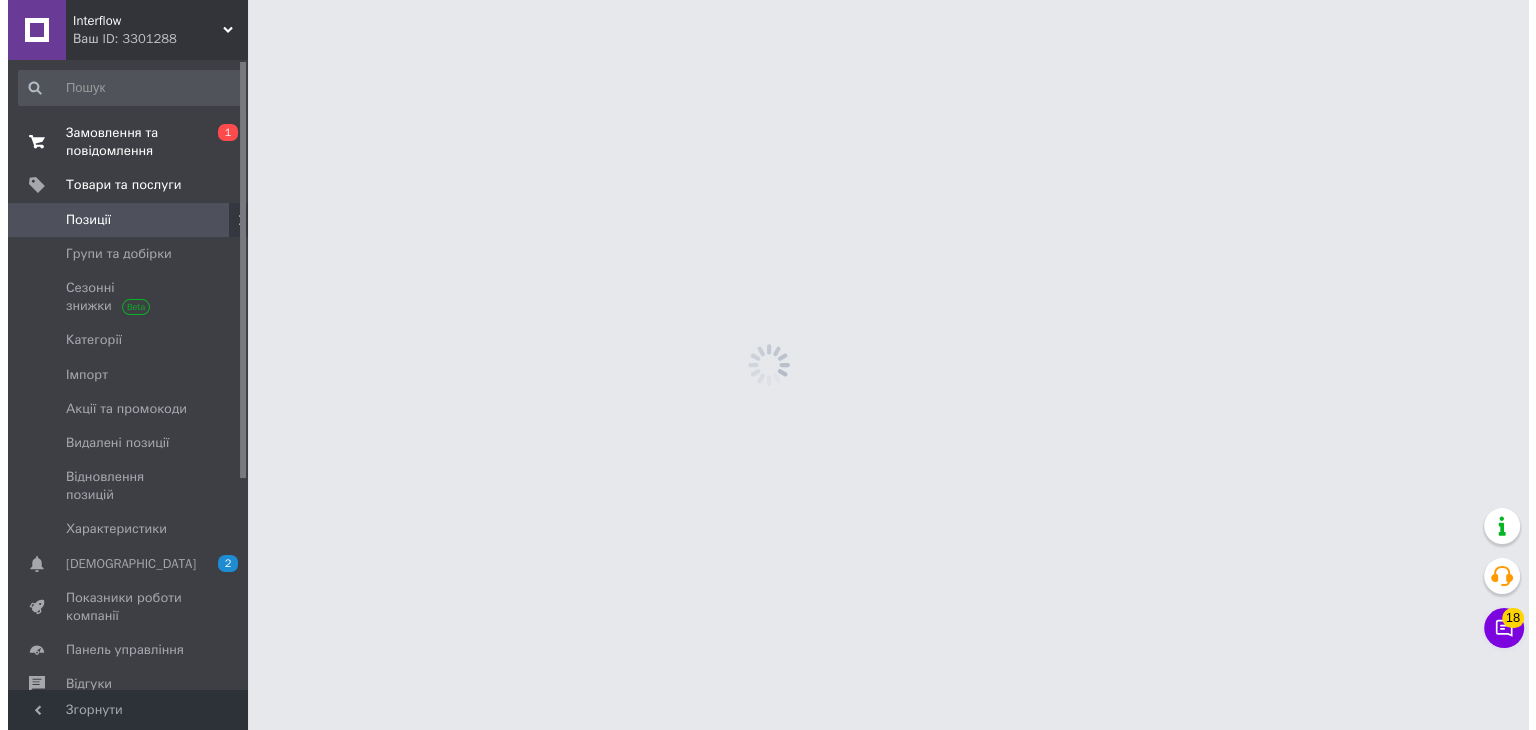 scroll, scrollTop: 0, scrollLeft: 0, axis: both 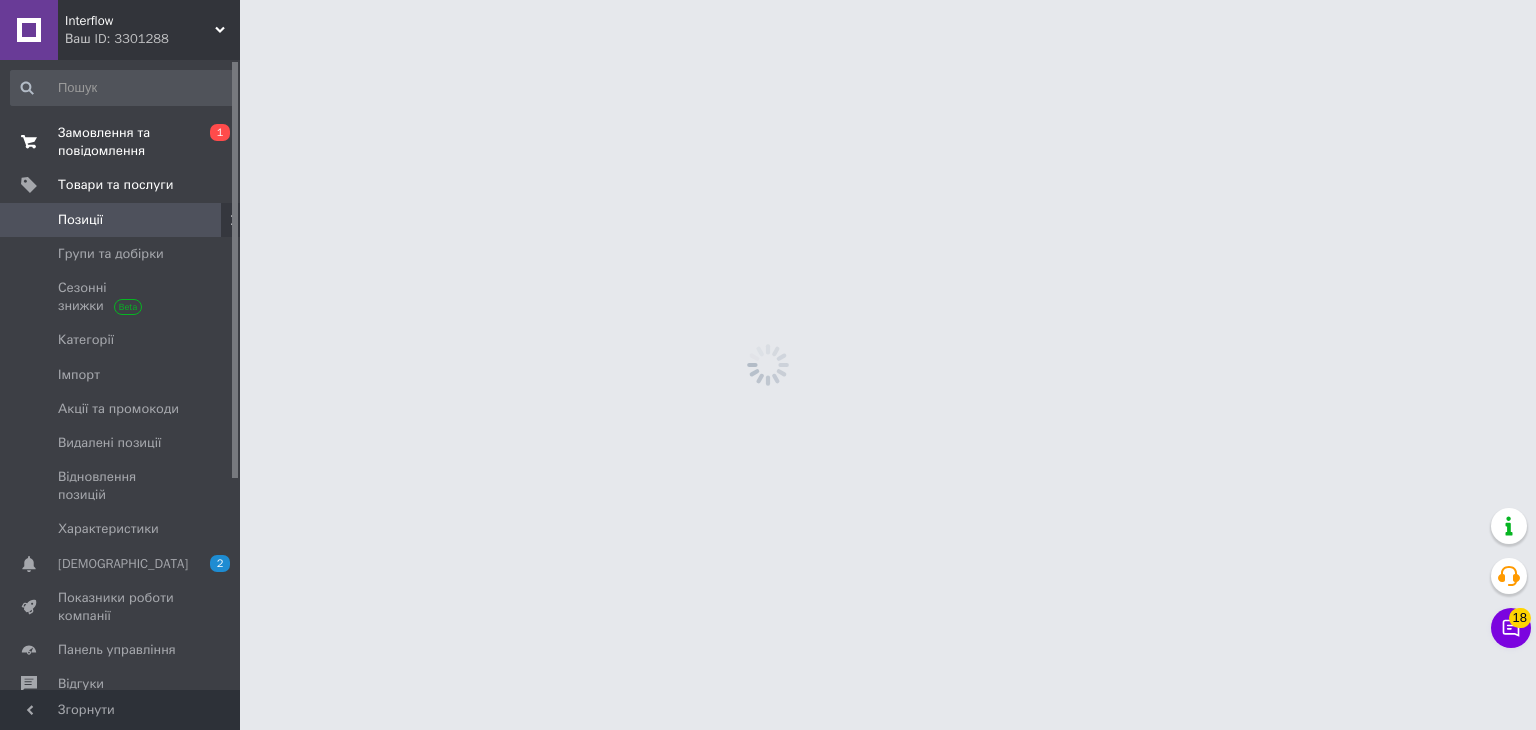 click on "Замовлення та повідомлення" at bounding box center [121, 142] 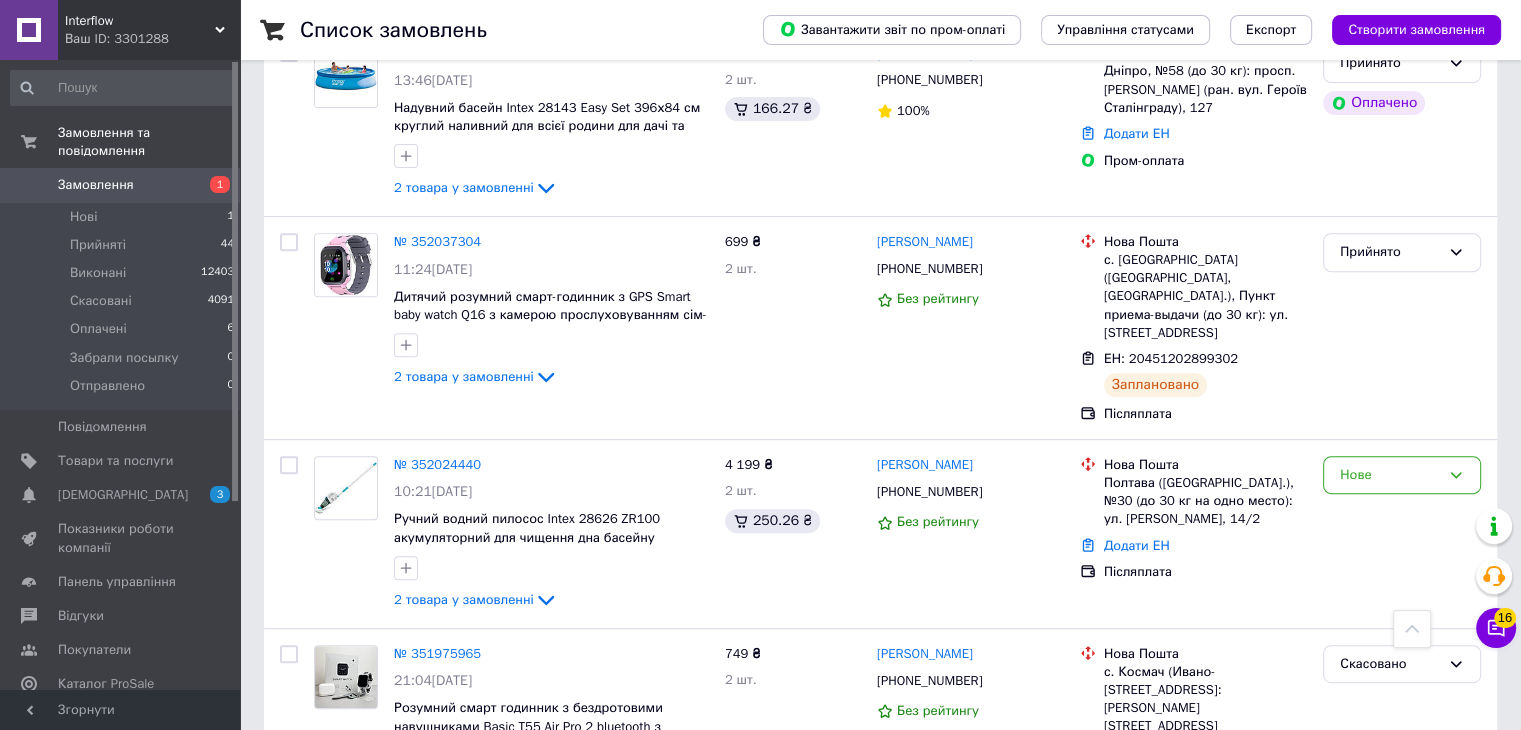 scroll, scrollTop: 800, scrollLeft: 0, axis: vertical 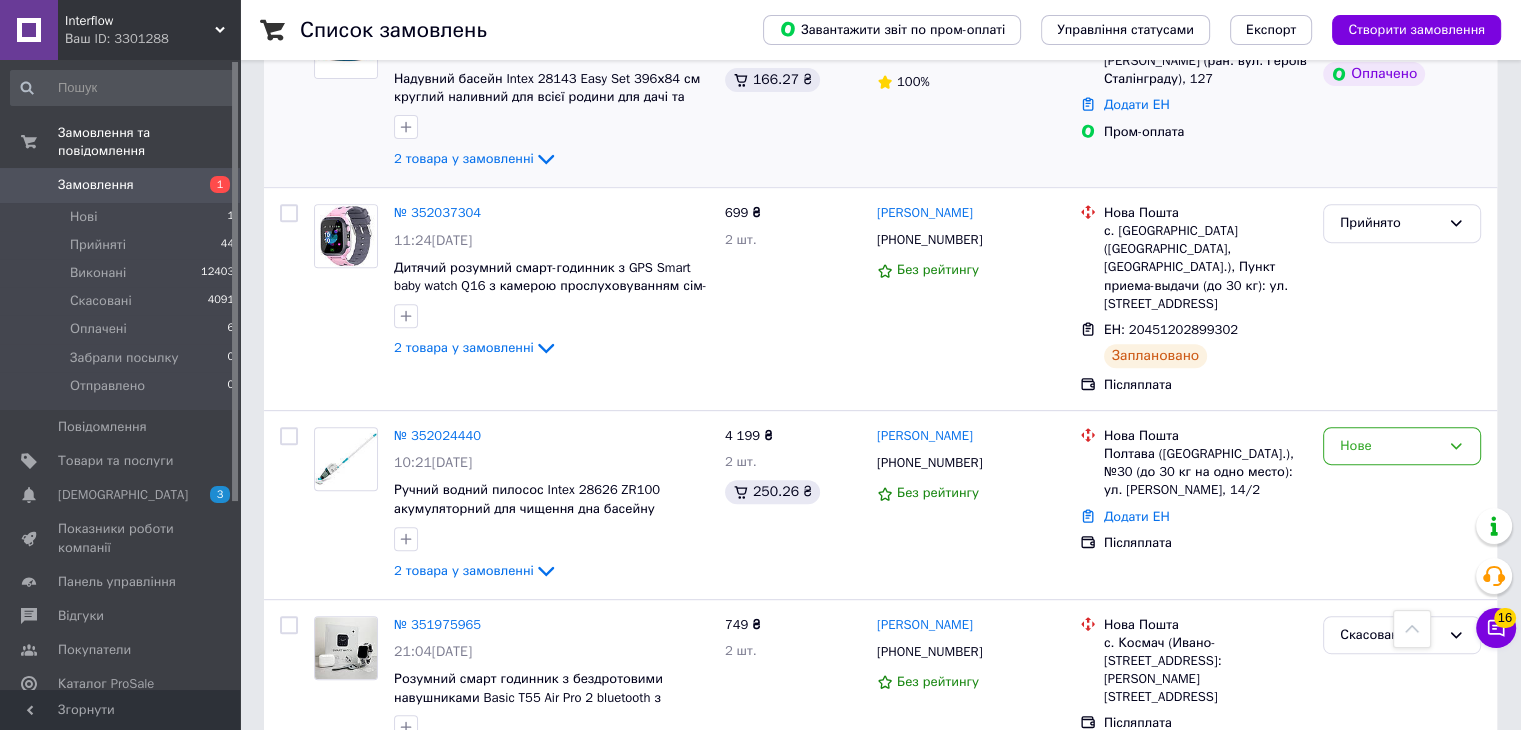 click on "Прийнято Оплачено" at bounding box center (1402, 93) 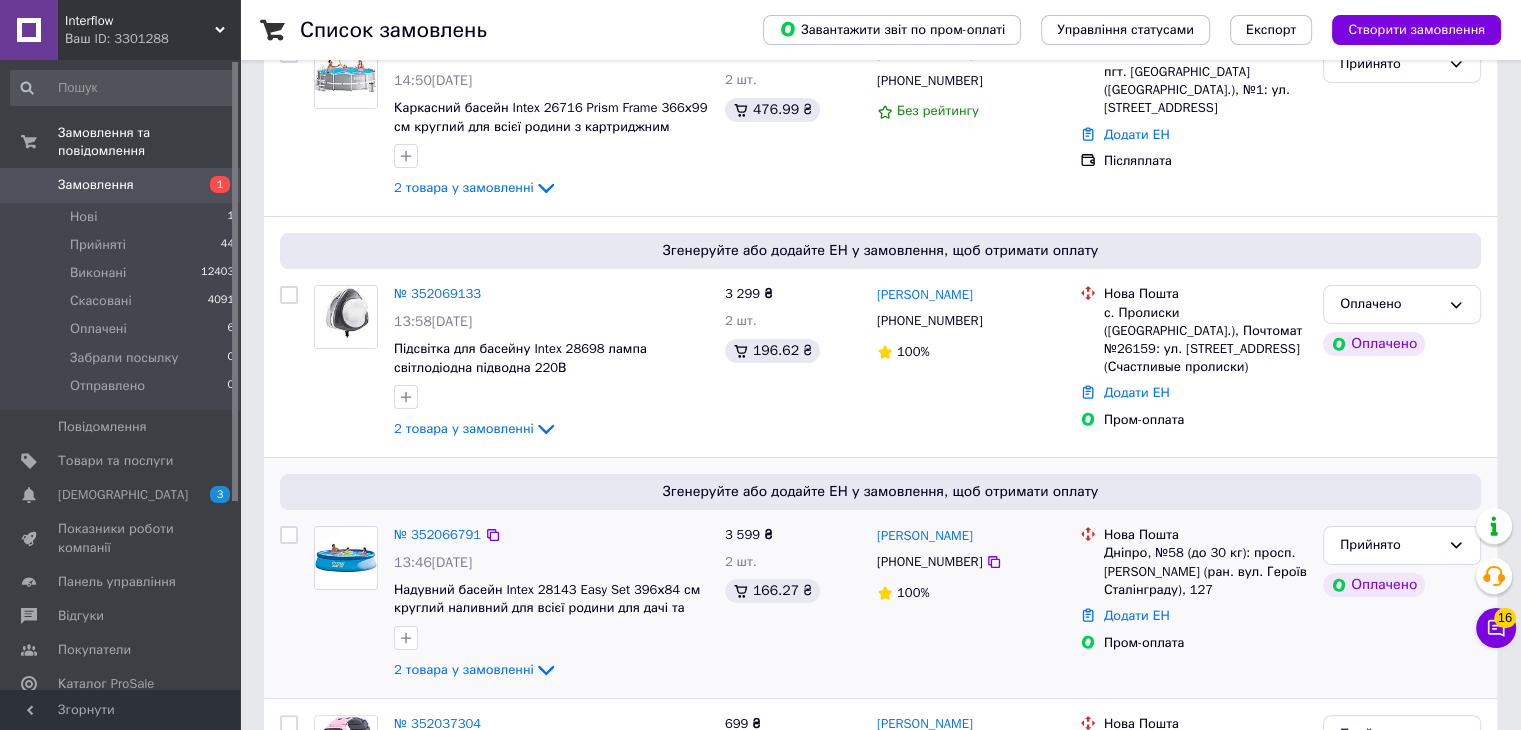 scroll, scrollTop: 300, scrollLeft: 0, axis: vertical 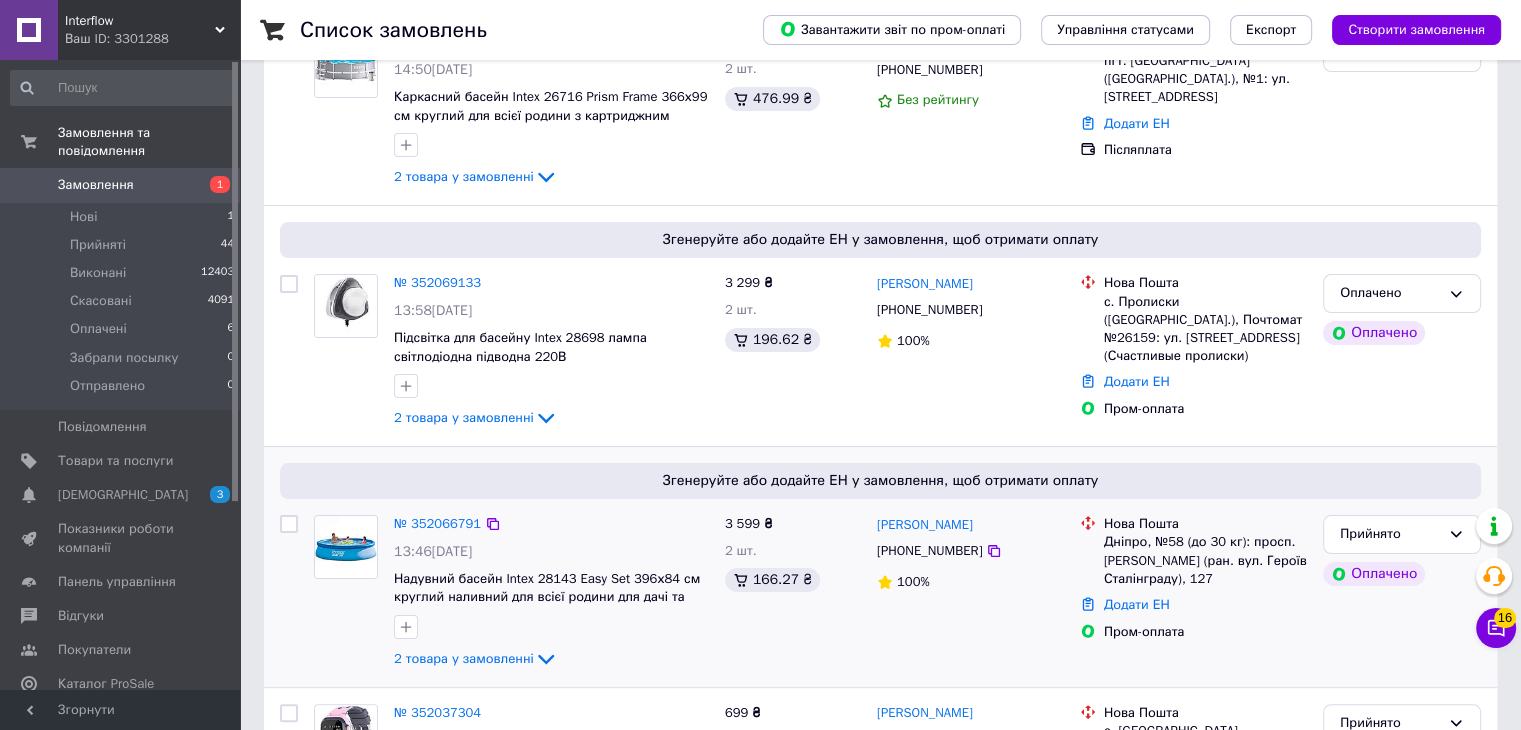 click on "Згенеруйте або додайте ЕН у замовлення, щоб отримати оплату № 352066791 13:46, 10.07.2025 Надувний басейн Intex 28143 Easy Set 396х84 см круглий наливний для всієї родини для дачі та дому з ПВХ 2 товара у замовленні 3 599 ₴ 2 шт. 166.27 ₴ Евгений Песчанский +380661264252 100% Нова Пошта Дніпро, №58 (до 30 кг): просп. Богдана Хмельницького (ран. вул. Героїв Сталінграду), 127 Додати ЕН Пром-оплата Прийнято Оплачено" at bounding box center [880, 567] 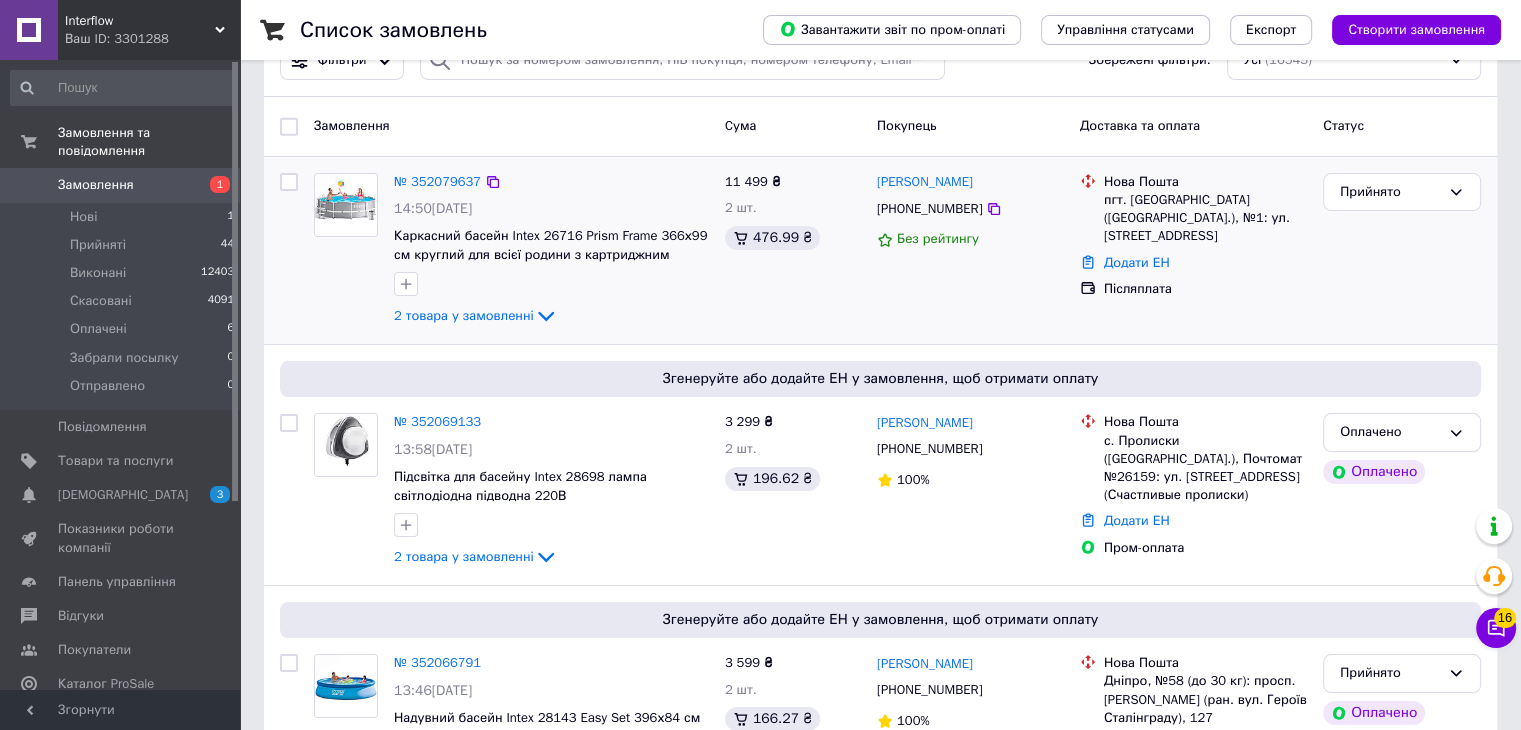 scroll, scrollTop: 0, scrollLeft: 0, axis: both 